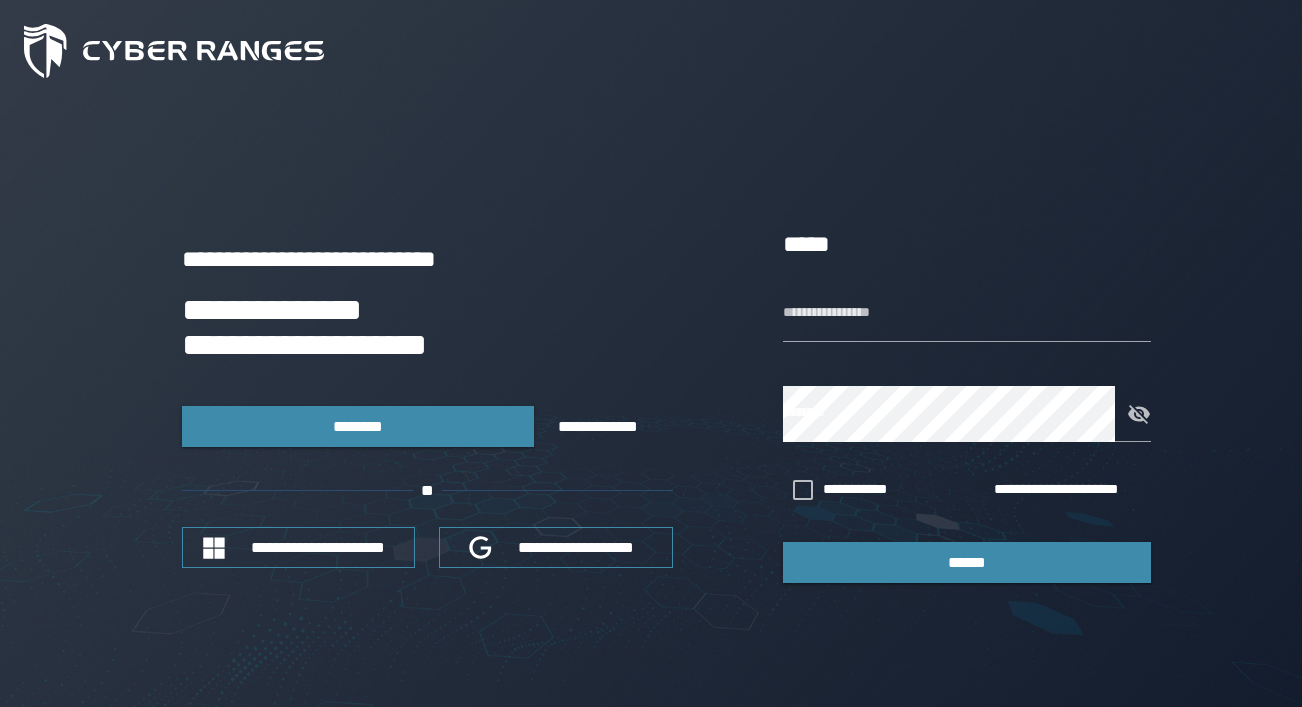 scroll, scrollTop: 0, scrollLeft: 0, axis: both 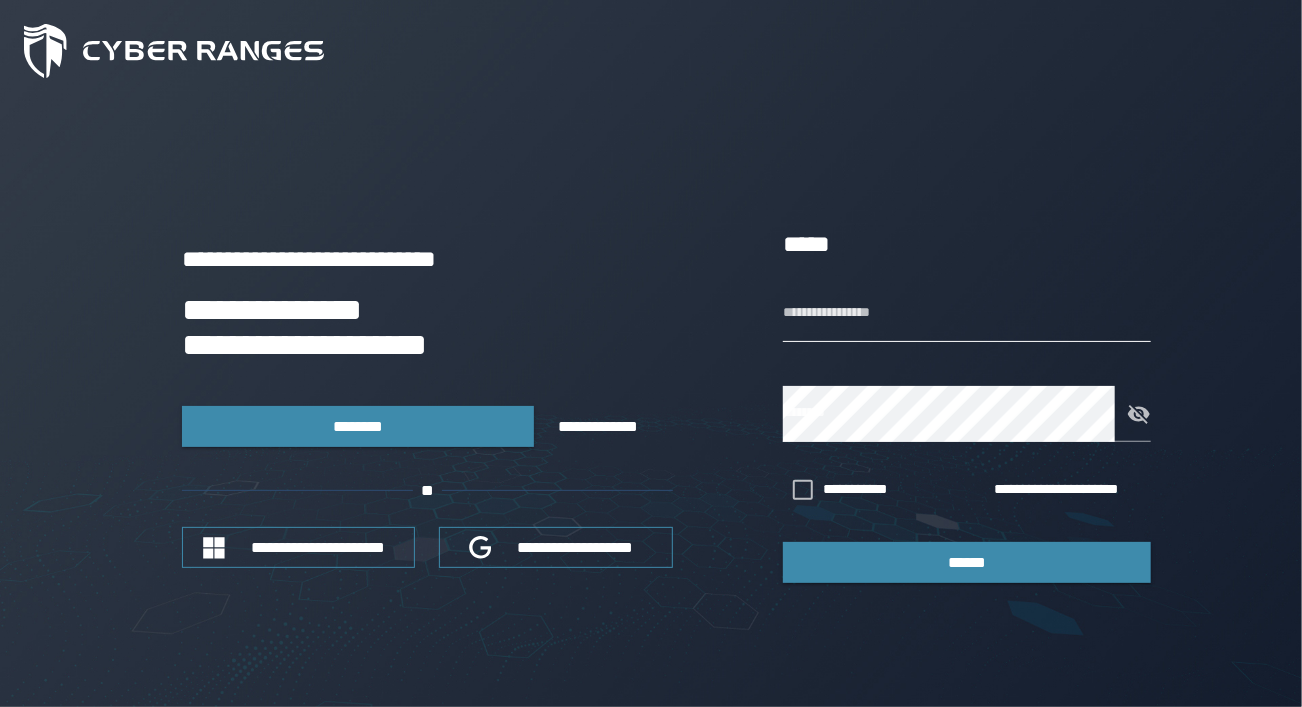 click on "**********" at bounding box center [967, 314] 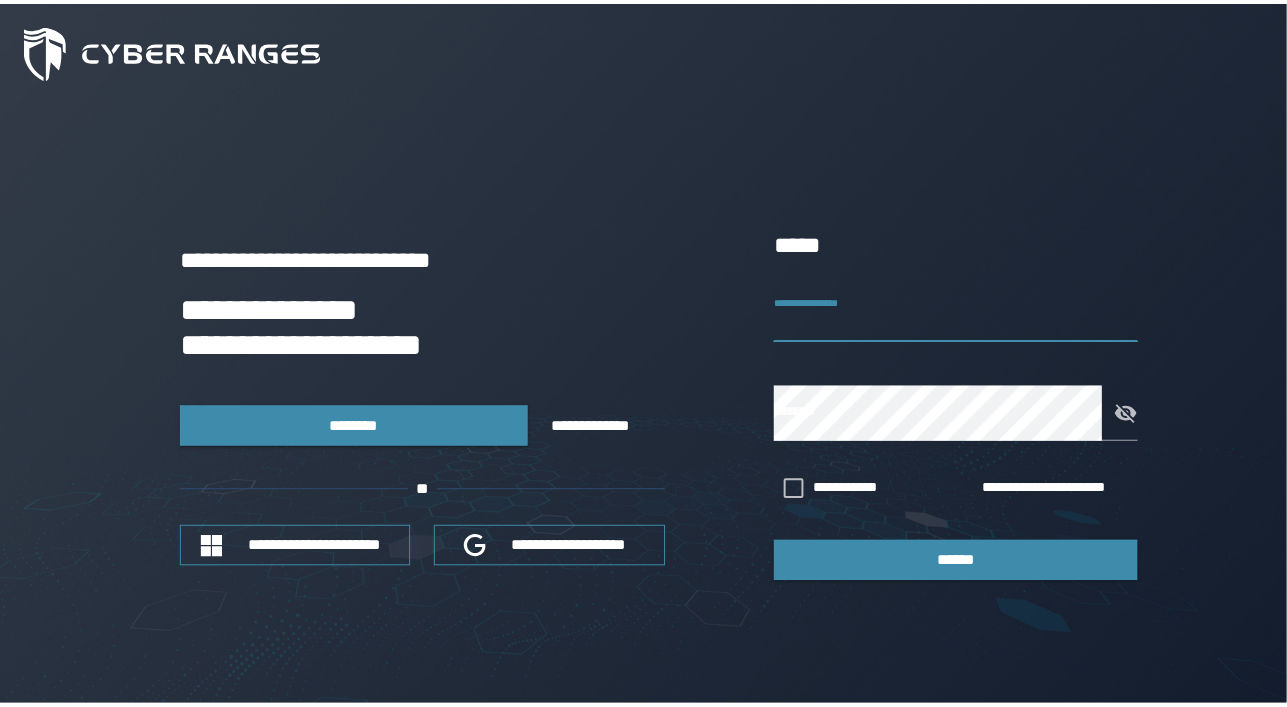 scroll, scrollTop: 0, scrollLeft: 0, axis: both 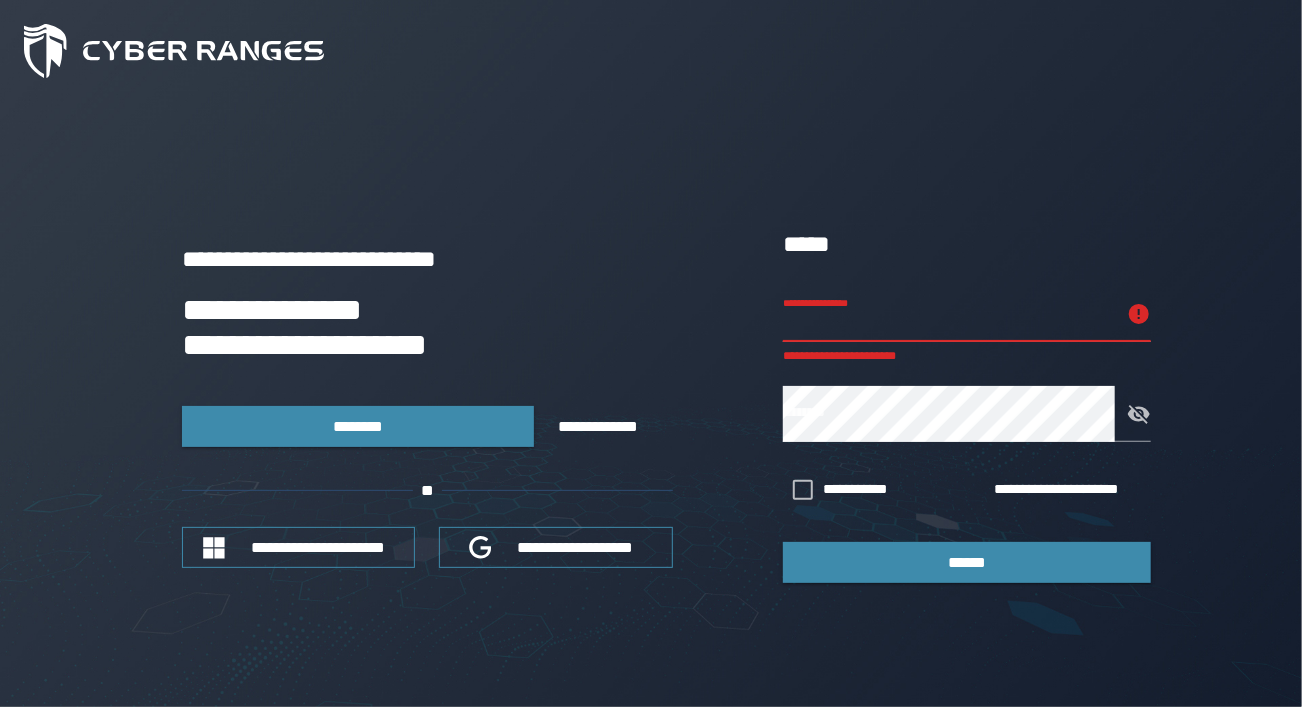 type on "*********" 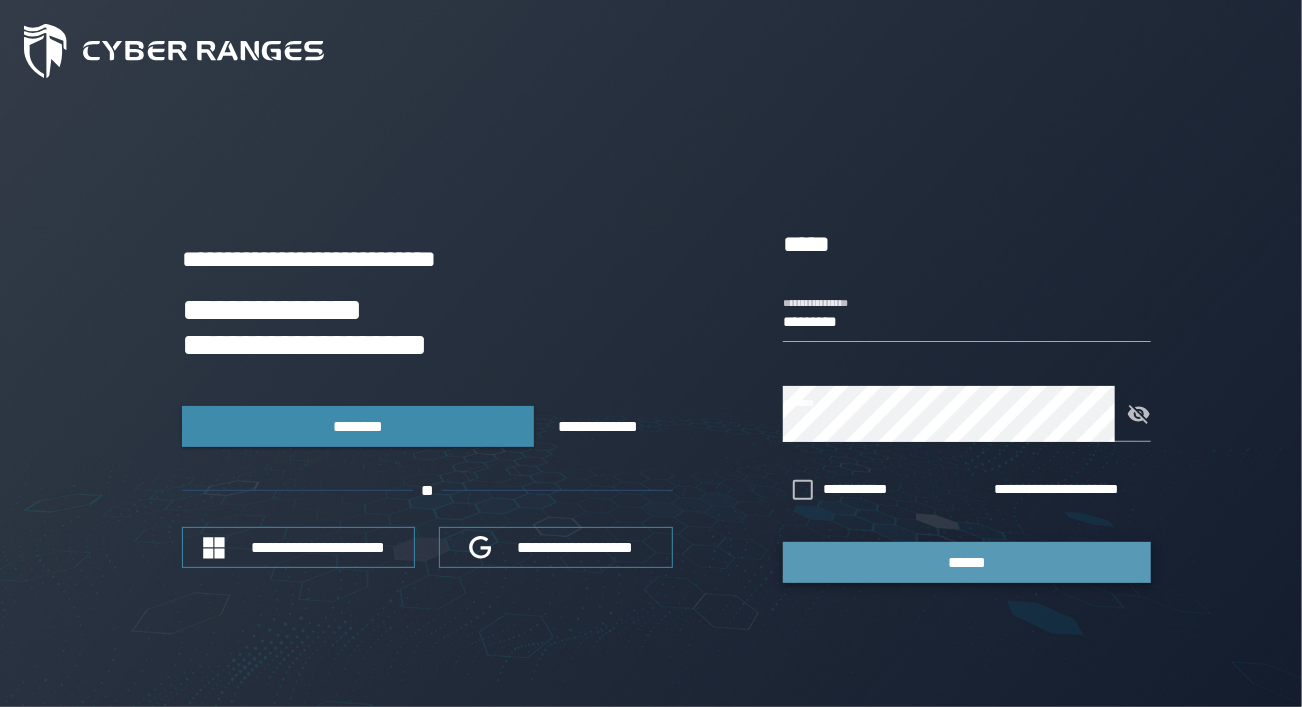 click on "******" at bounding box center [967, 562] 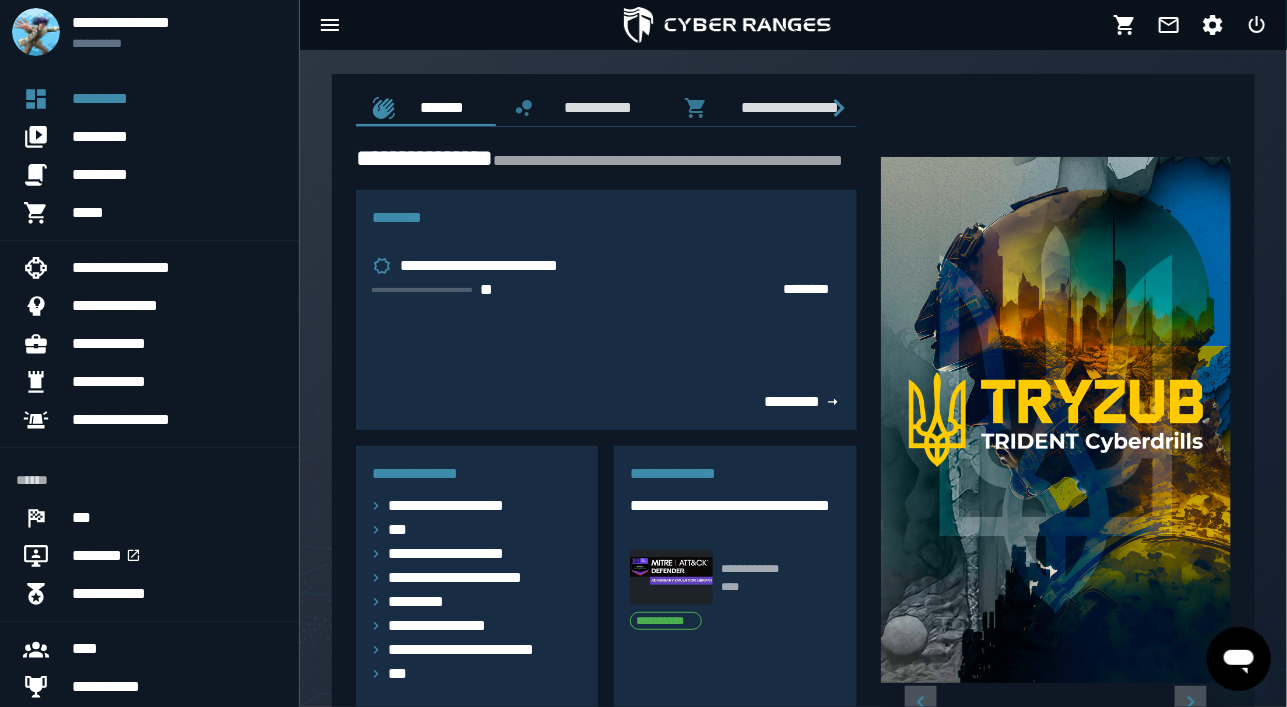 scroll, scrollTop: 0, scrollLeft: 0, axis: both 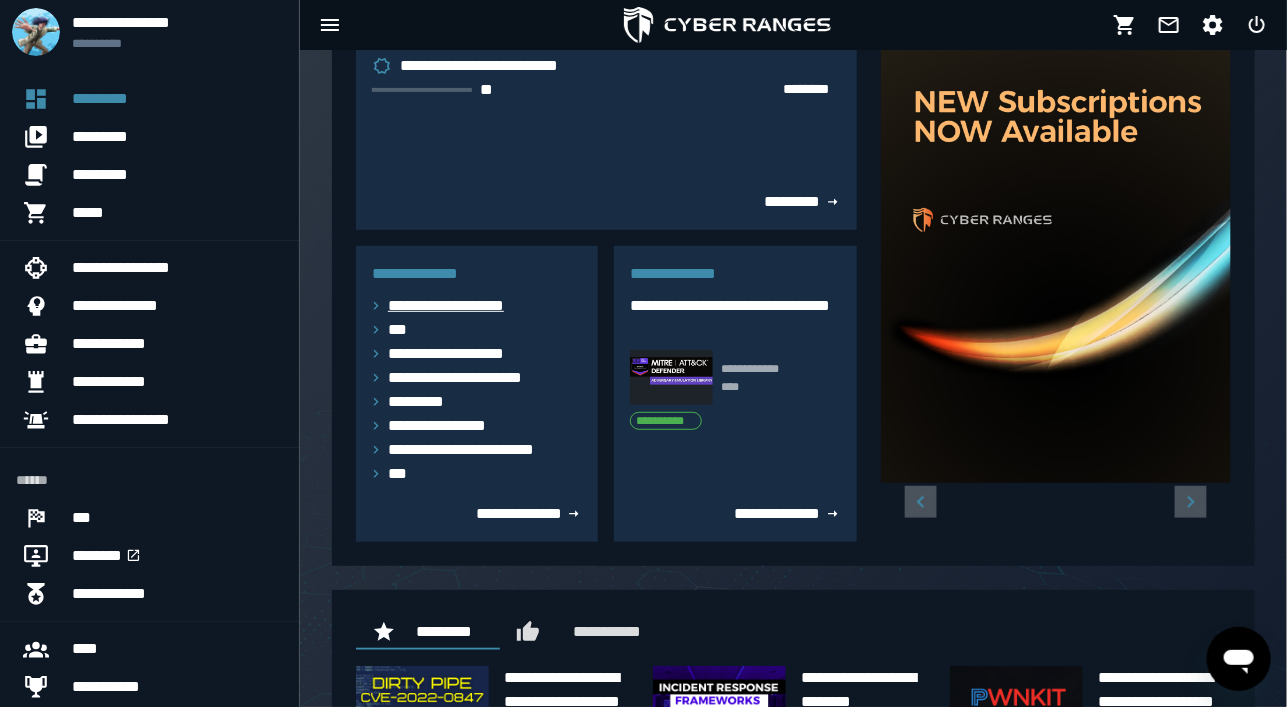 click on "**********" at bounding box center (458, 306) 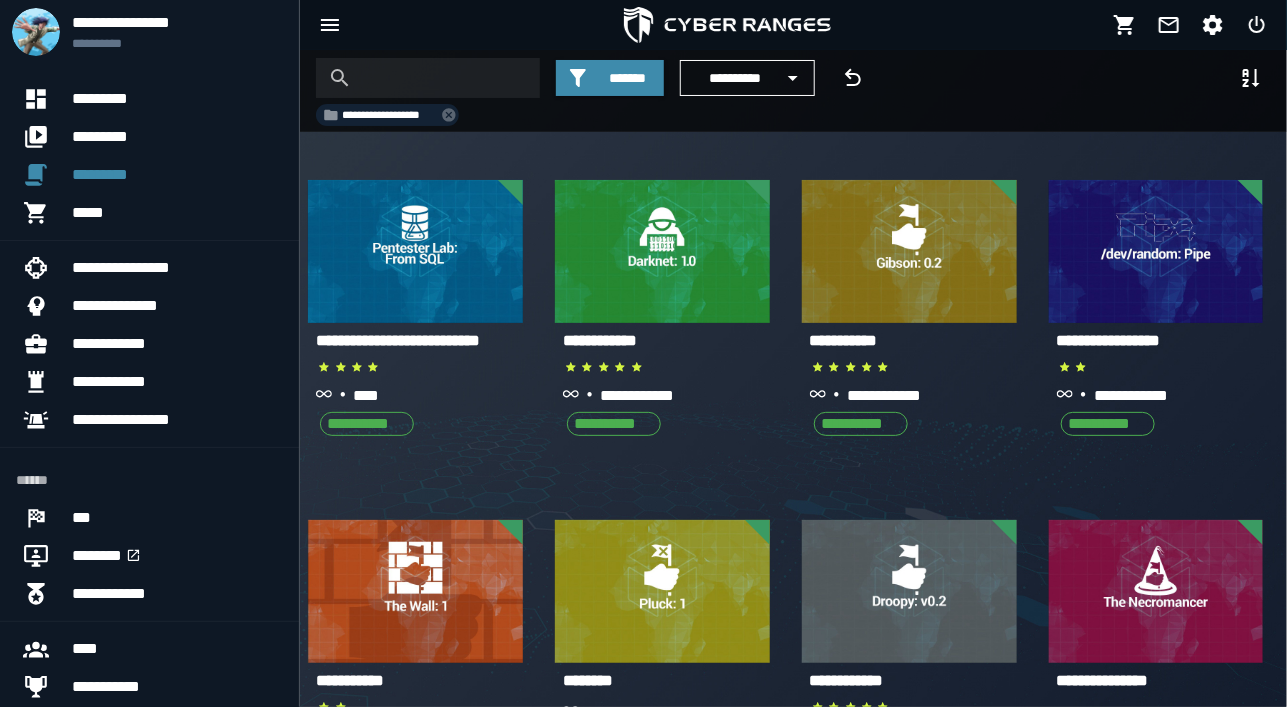scroll, scrollTop: 0, scrollLeft: 0, axis: both 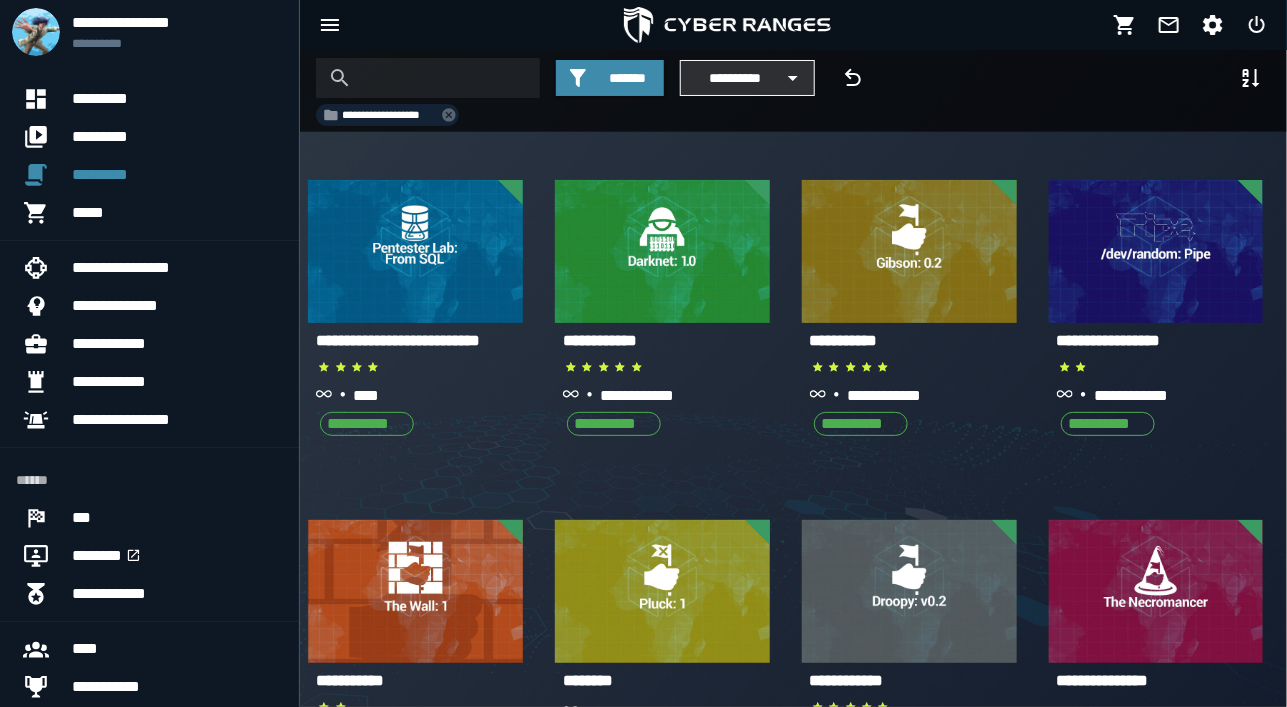 click on "**********" at bounding box center (735, 78) 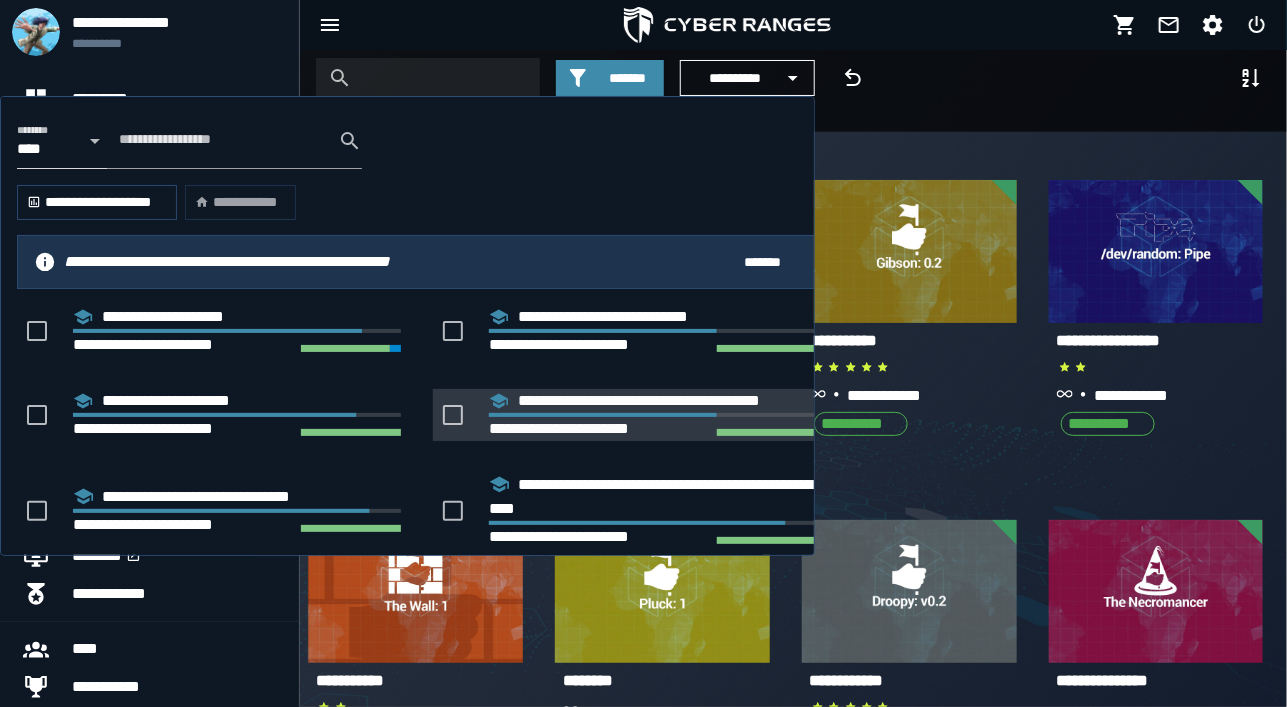 scroll, scrollTop: 99, scrollLeft: 0, axis: vertical 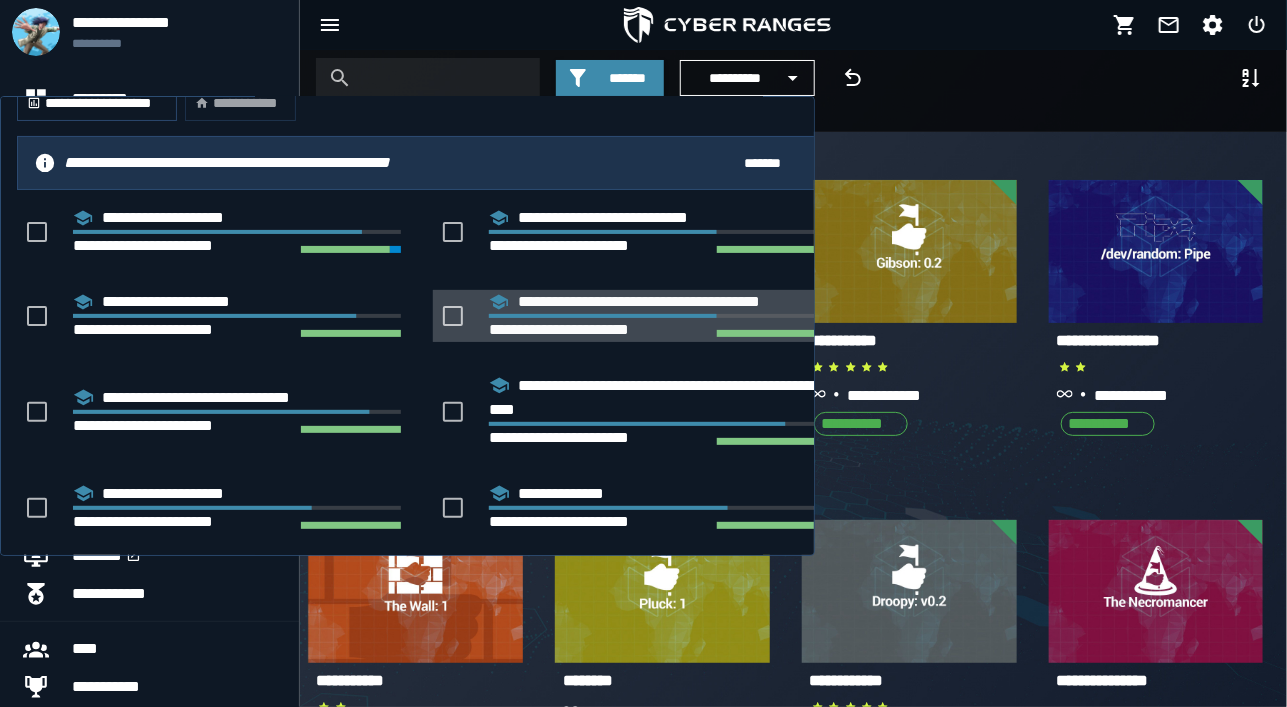 click on "**********" 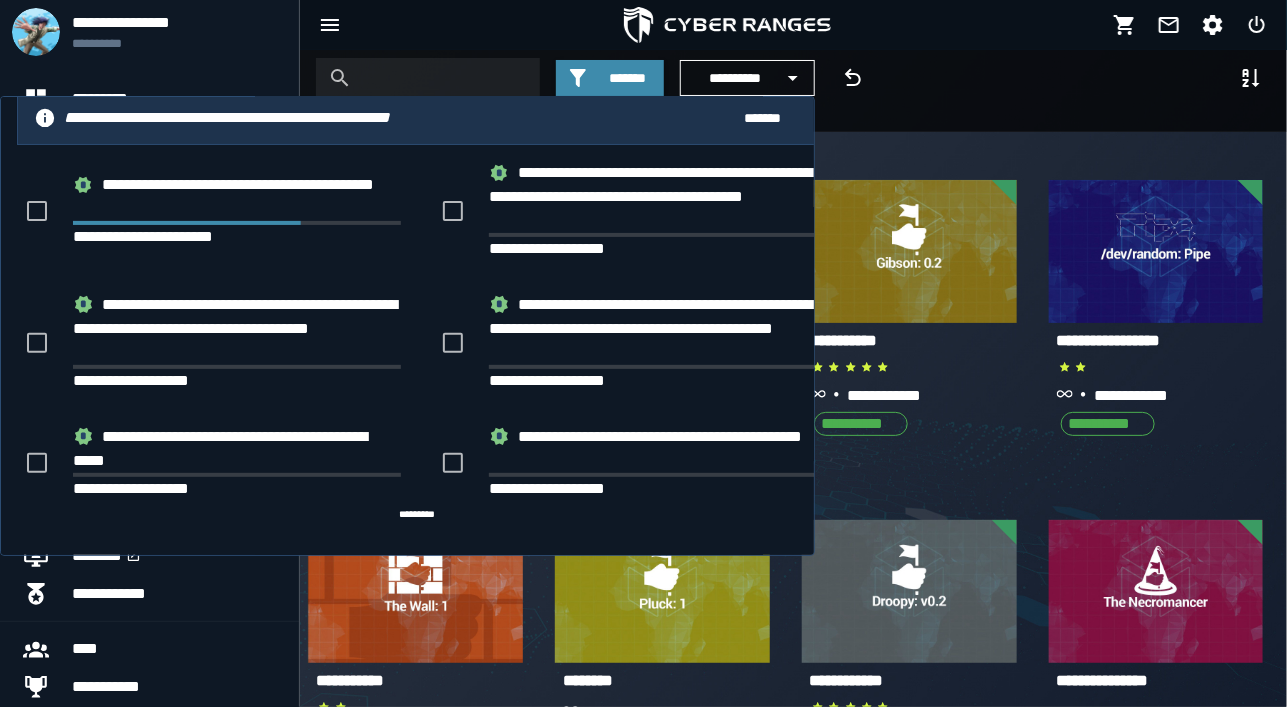 scroll, scrollTop: 200, scrollLeft: 0, axis: vertical 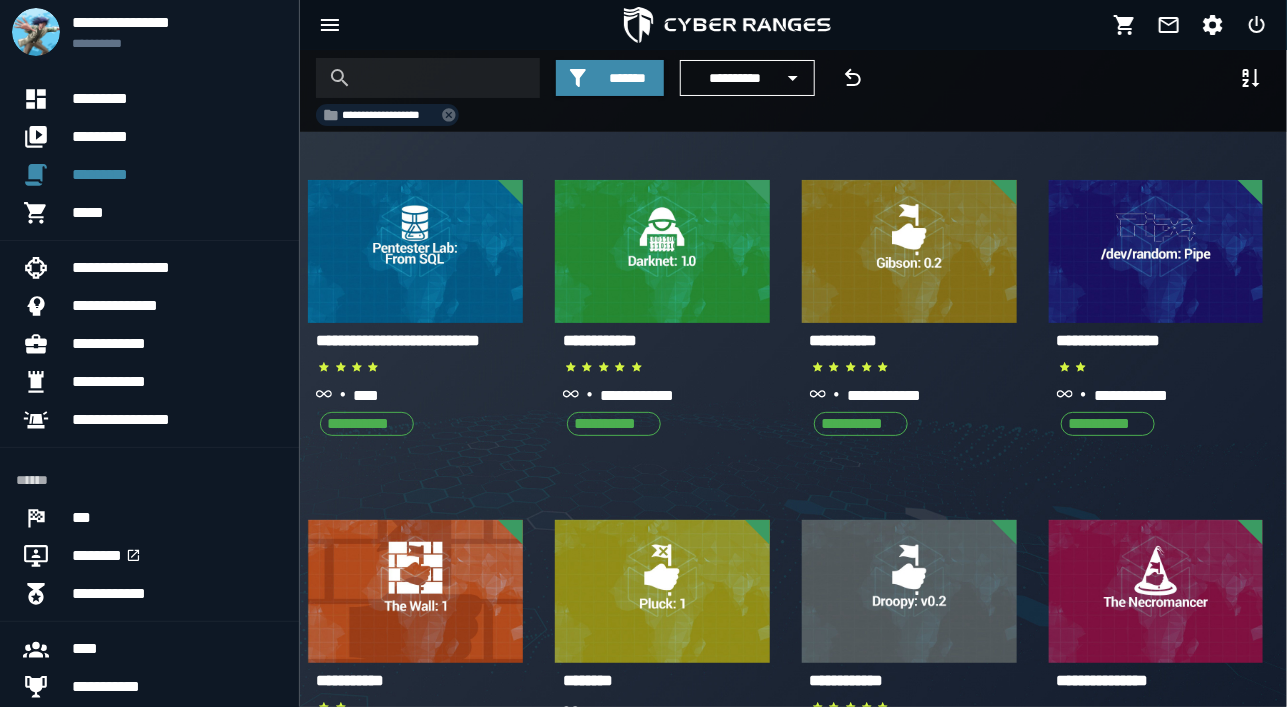 drag, startPoint x: 932, startPoint y: 143, endPoint x: 907, endPoint y: 152, distance: 26.57066 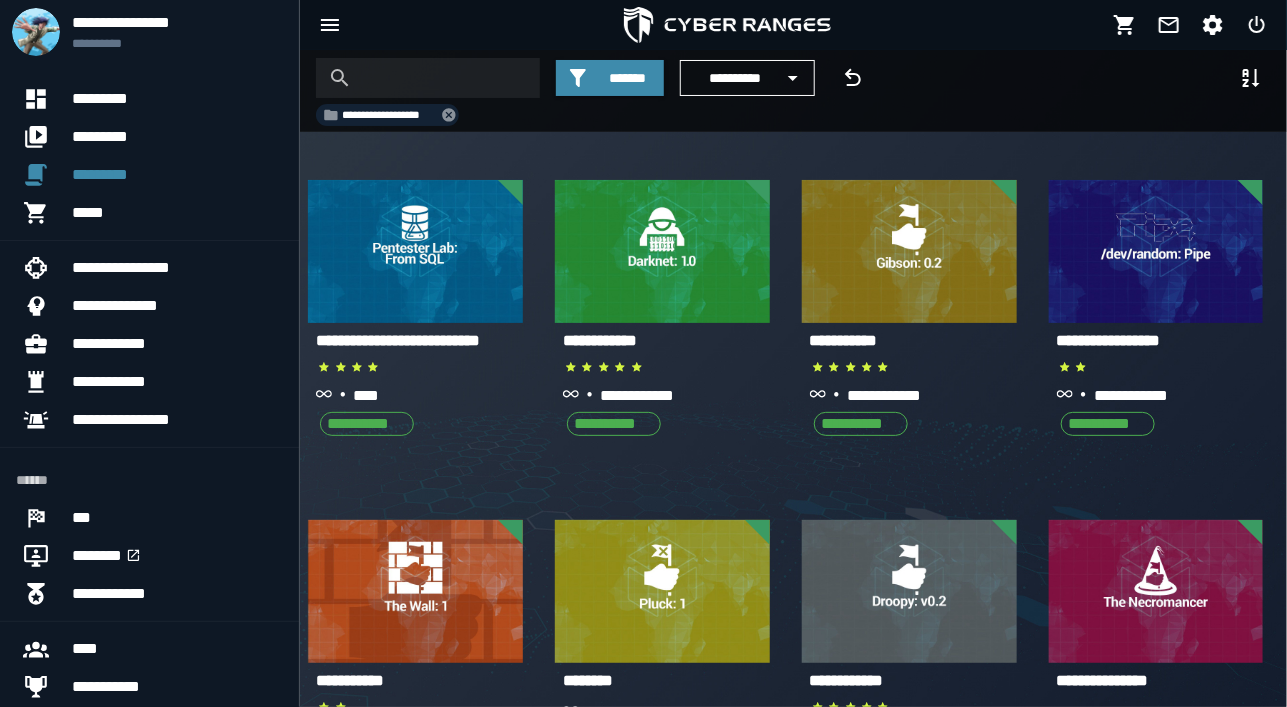 click 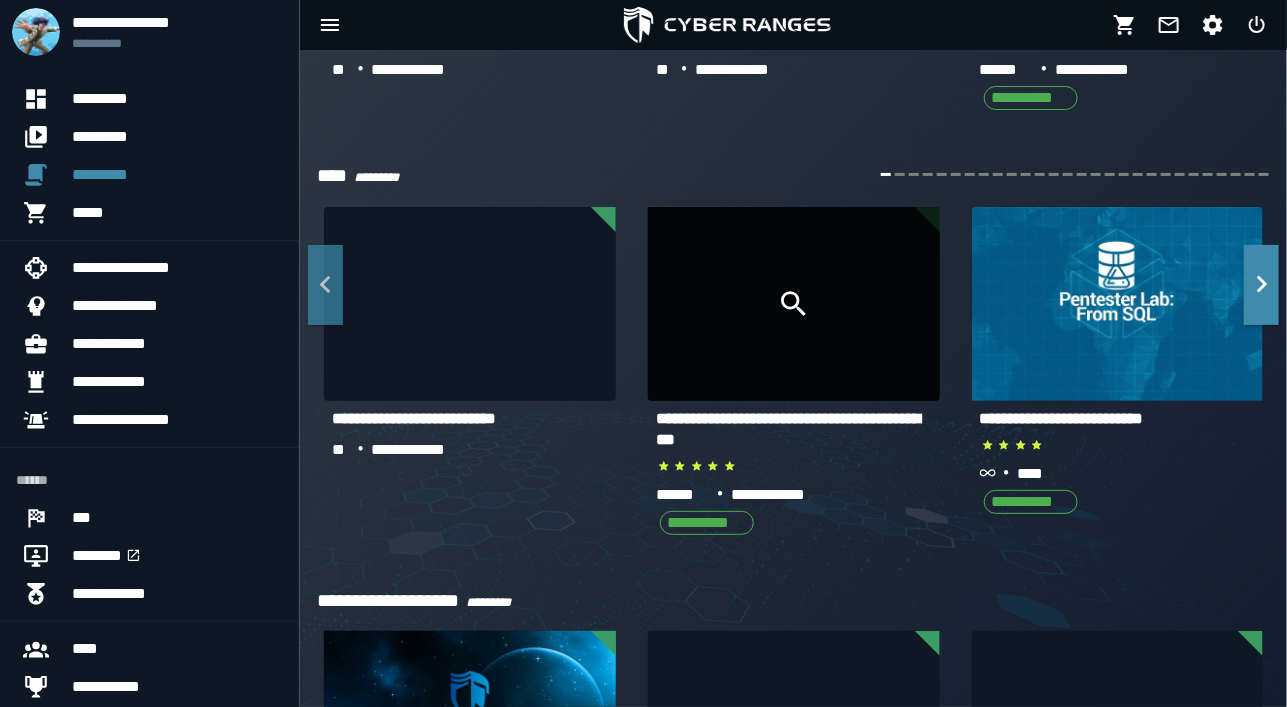 scroll, scrollTop: 6706, scrollLeft: 0, axis: vertical 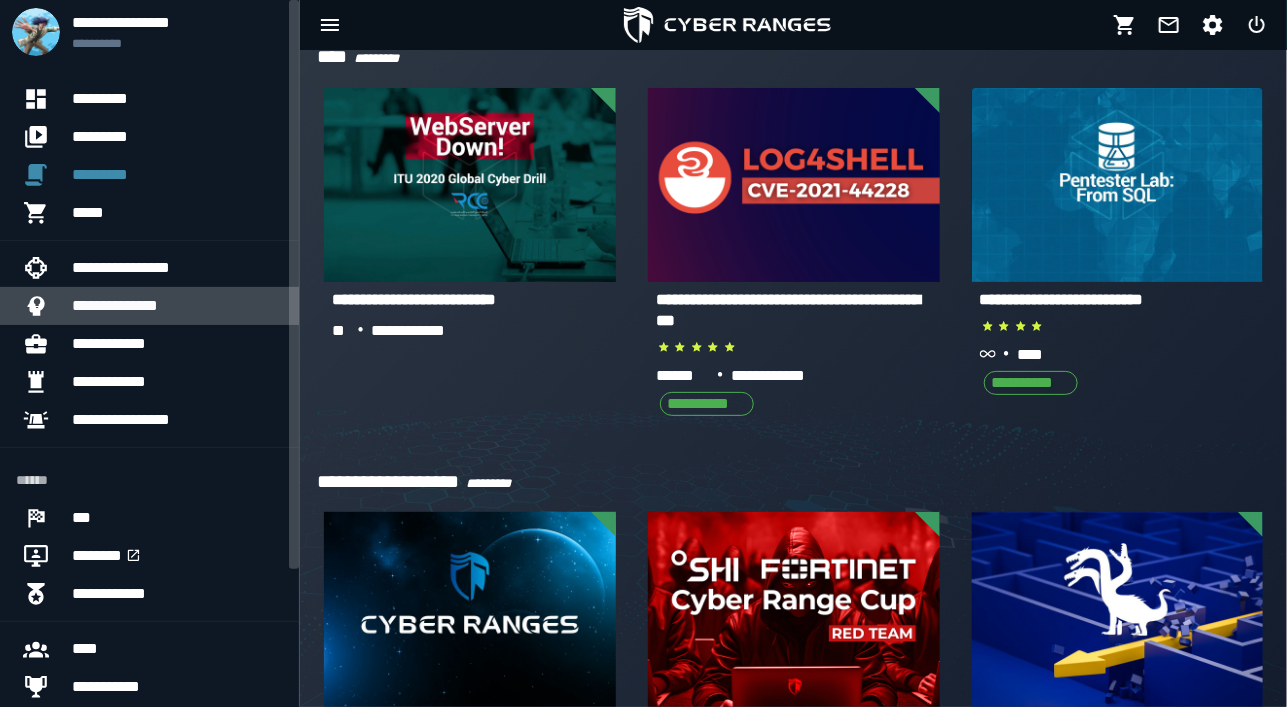 click on "**********" at bounding box center (177, 306) 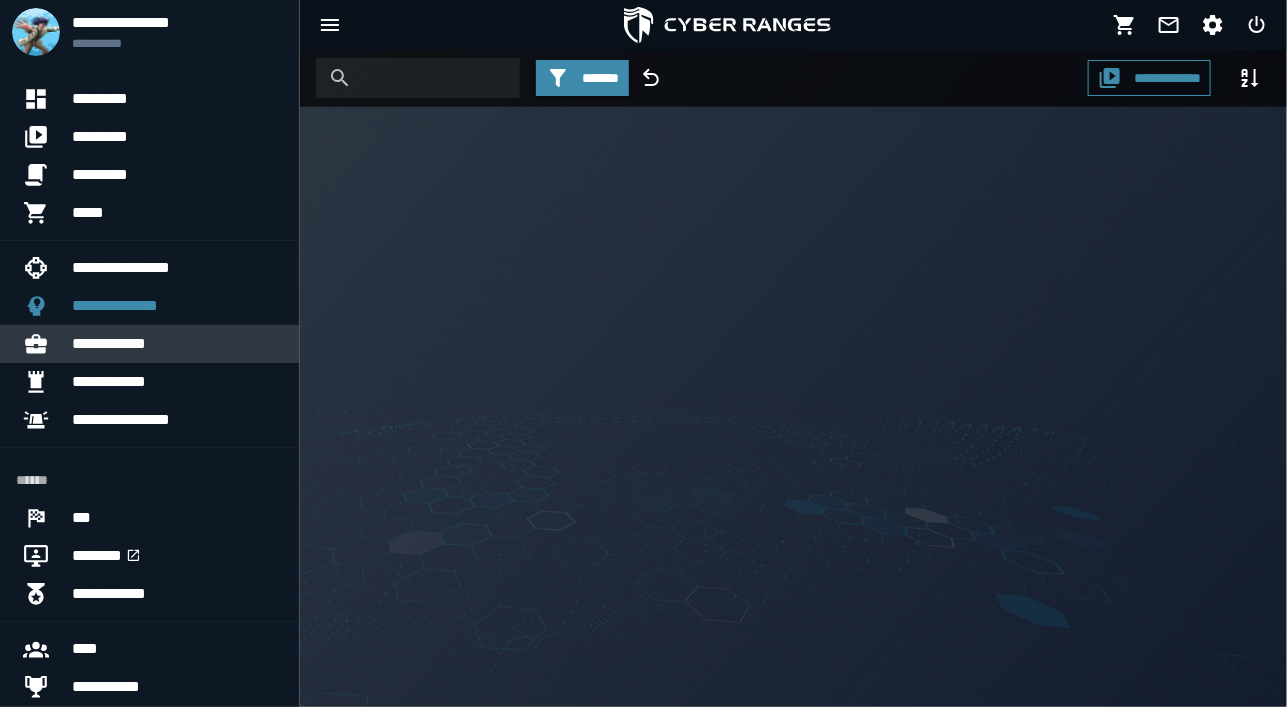 scroll, scrollTop: 0, scrollLeft: 0, axis: both 